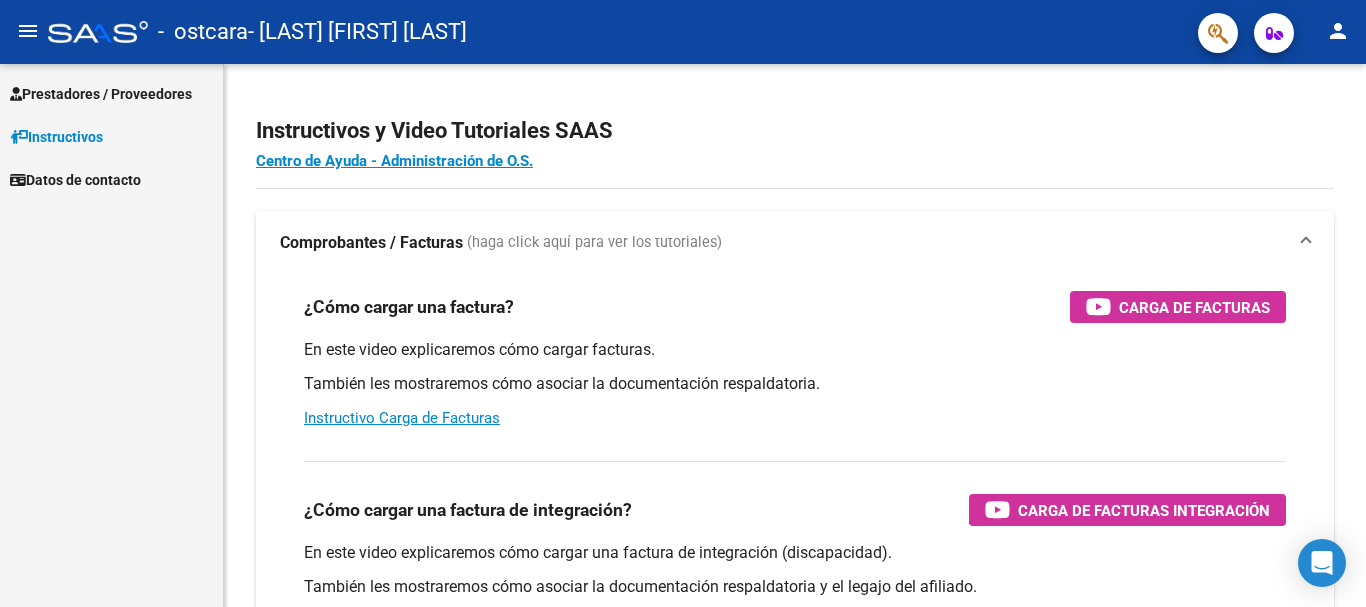 scroll, scrollTop: 0, scrollLeft: 0, axis: both 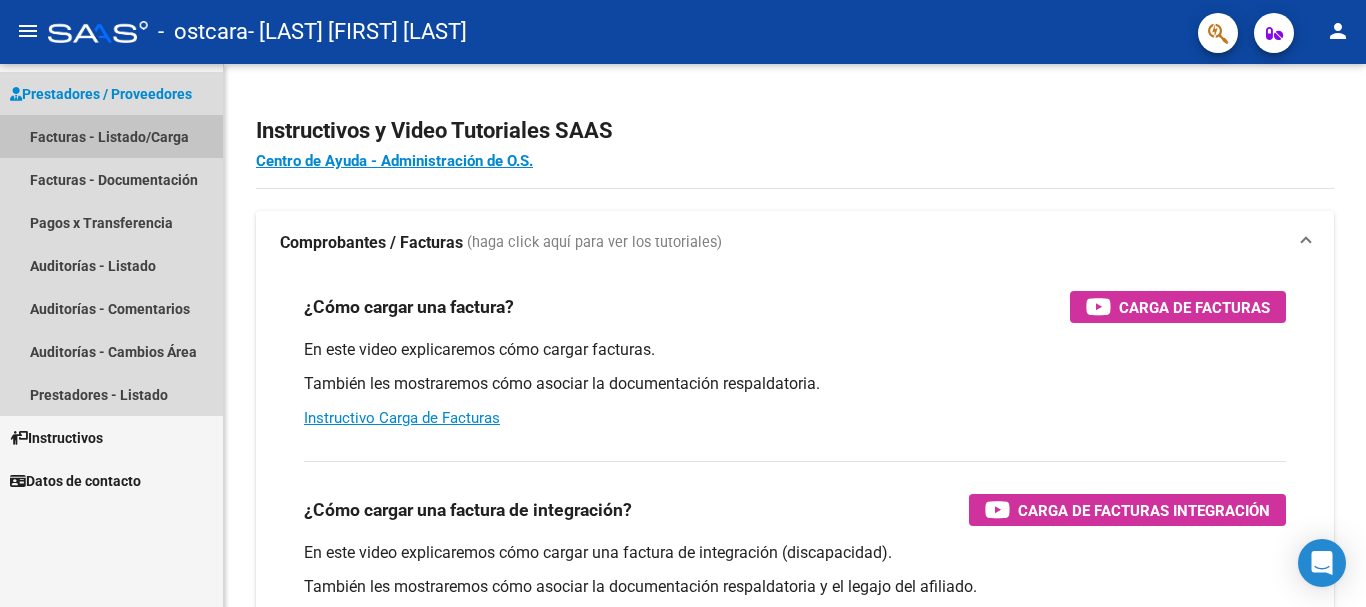 click on "Facturas - Listado/Carga" at bounding box center [111, 136] 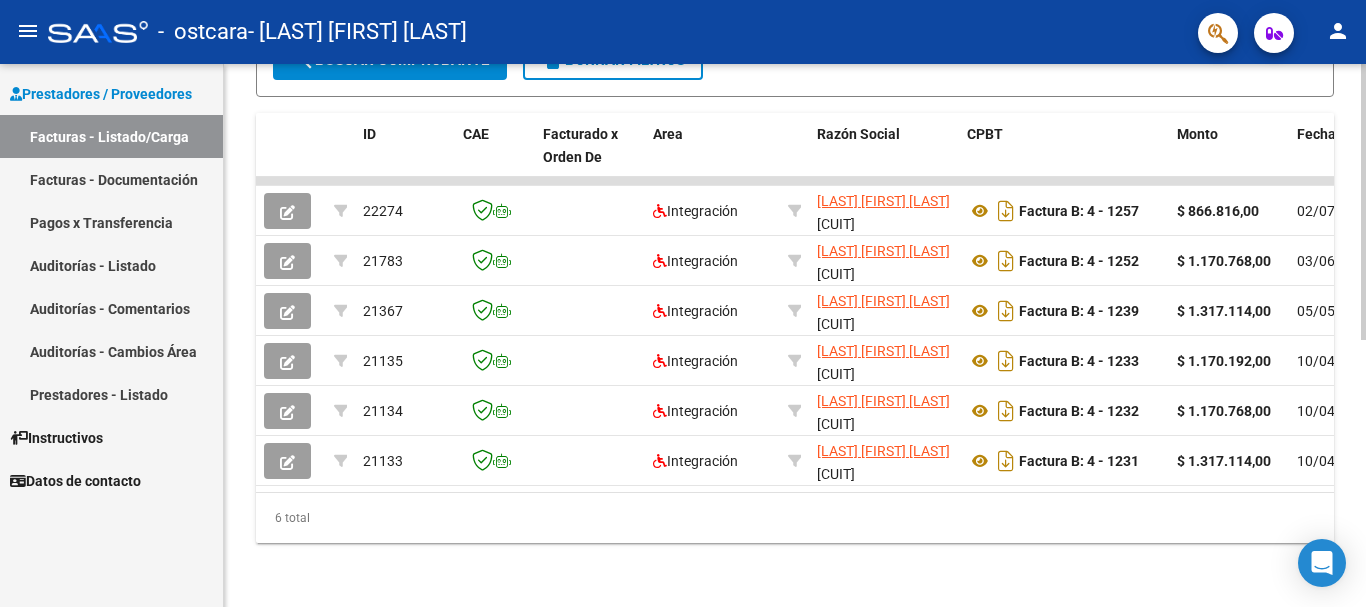scroll, scrollTop: 525, scrollLeft: 0, axis: vertical 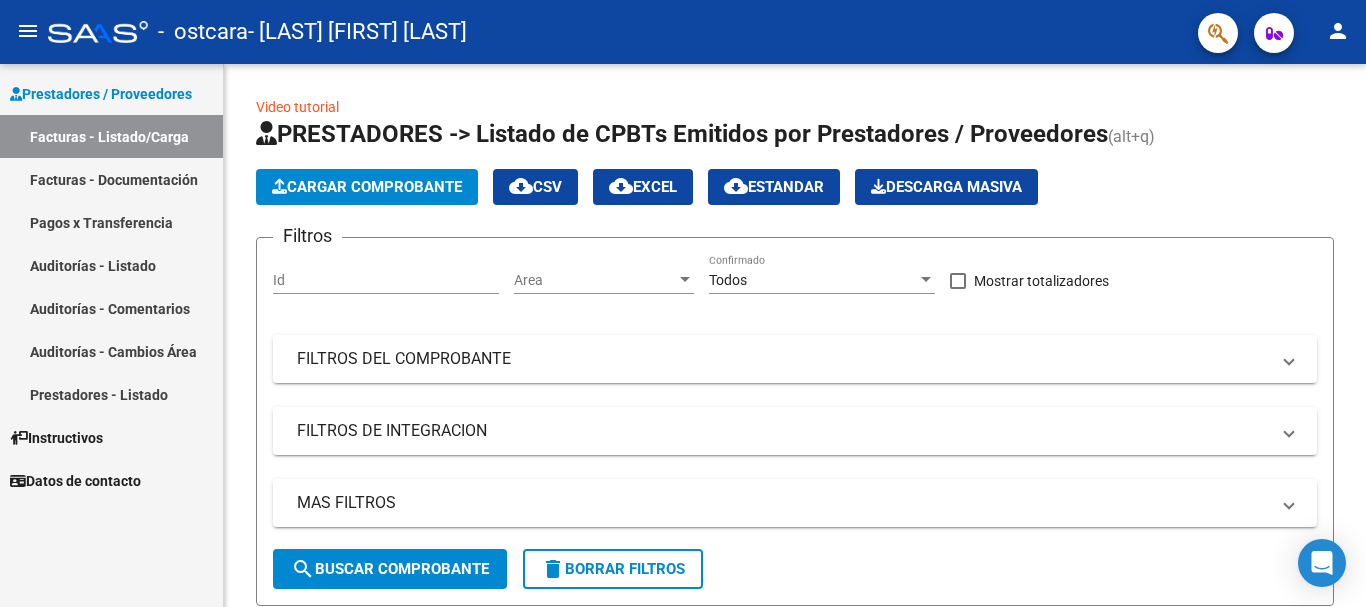 click on "Facturas - Documentación" at bounding box center (111, 179) 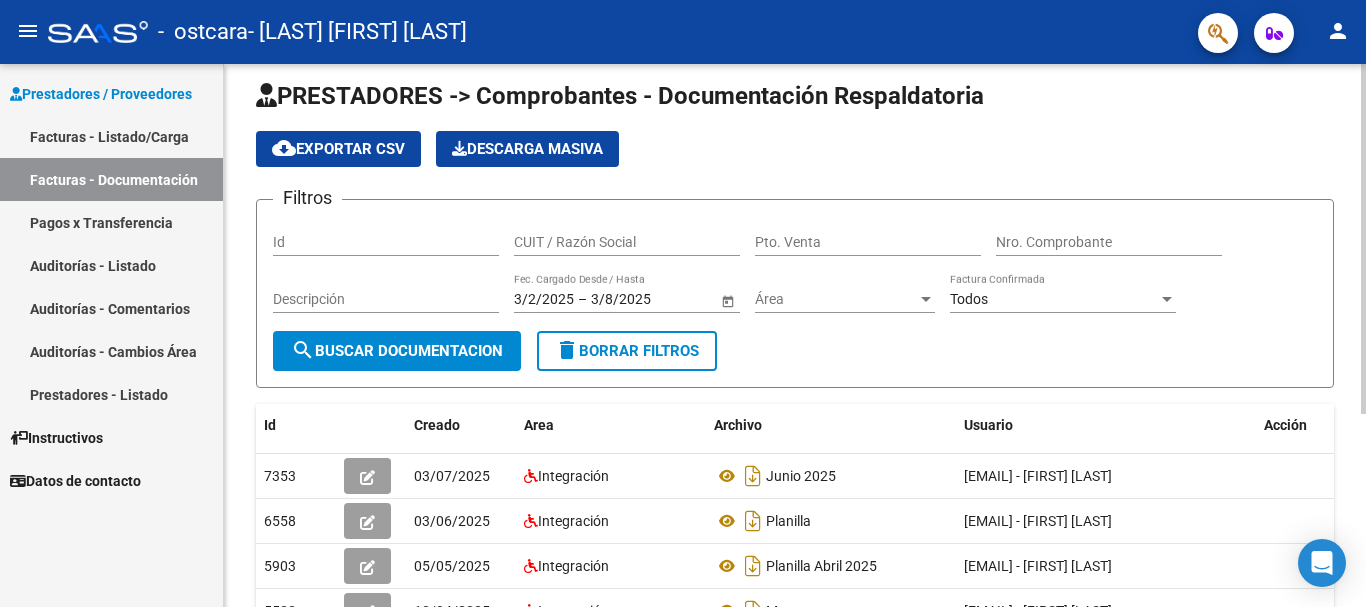 scroll, scrollTop: 0, scrollLeft: 0, axis: both 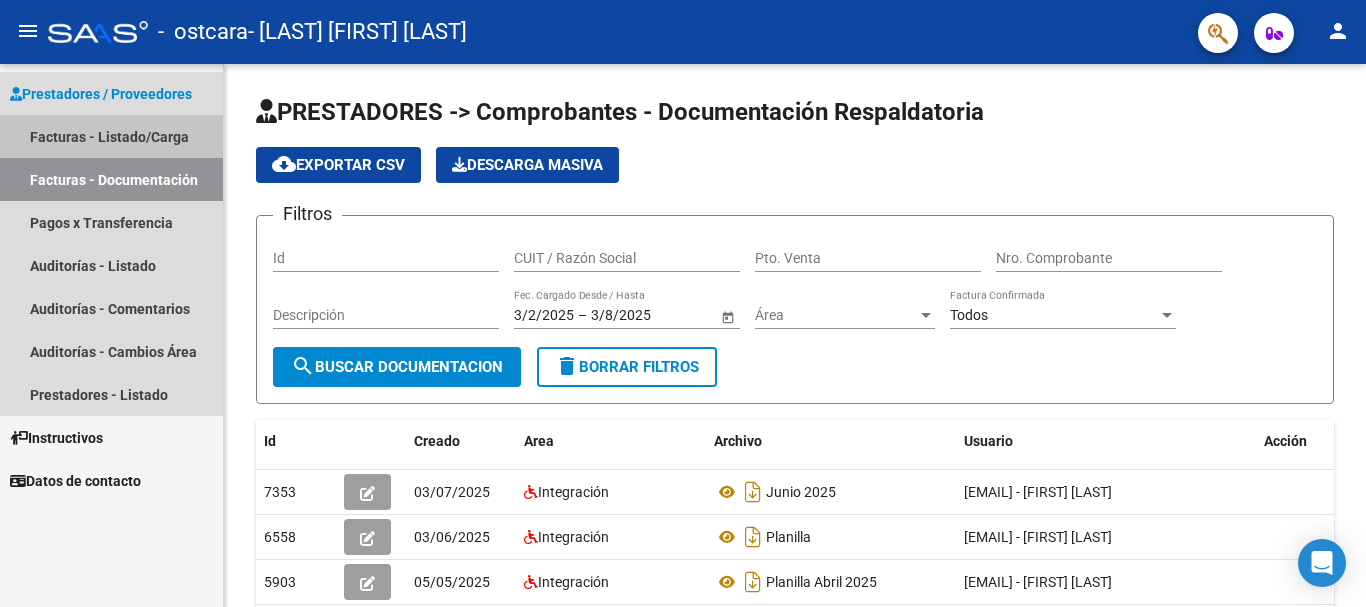 click on "Facturas - Listado/Carga" at bounding box center (111, 136) 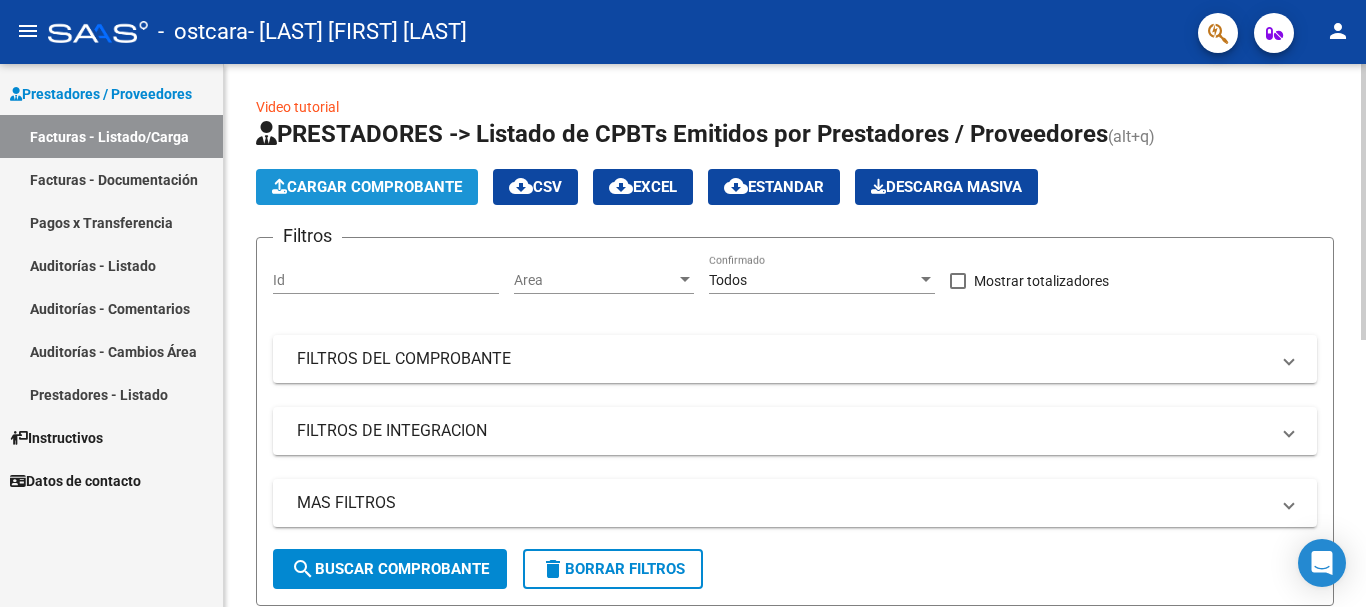 click on "Cargar Comprobante" 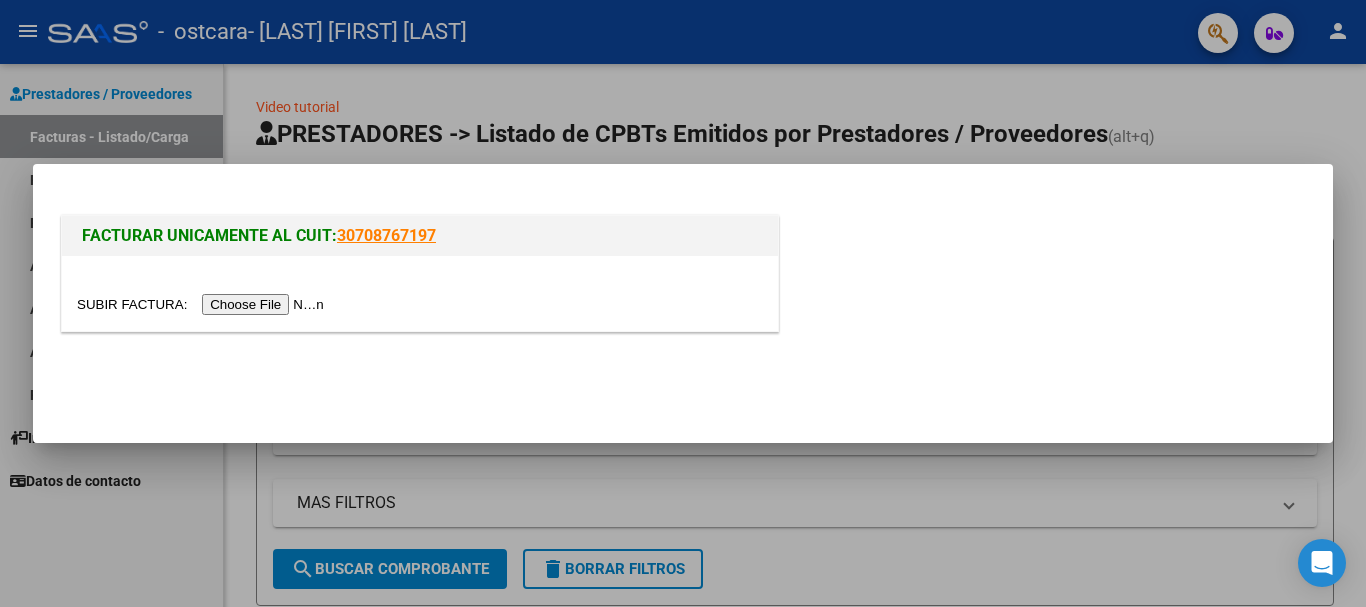 click at bounding box center [203, 304] 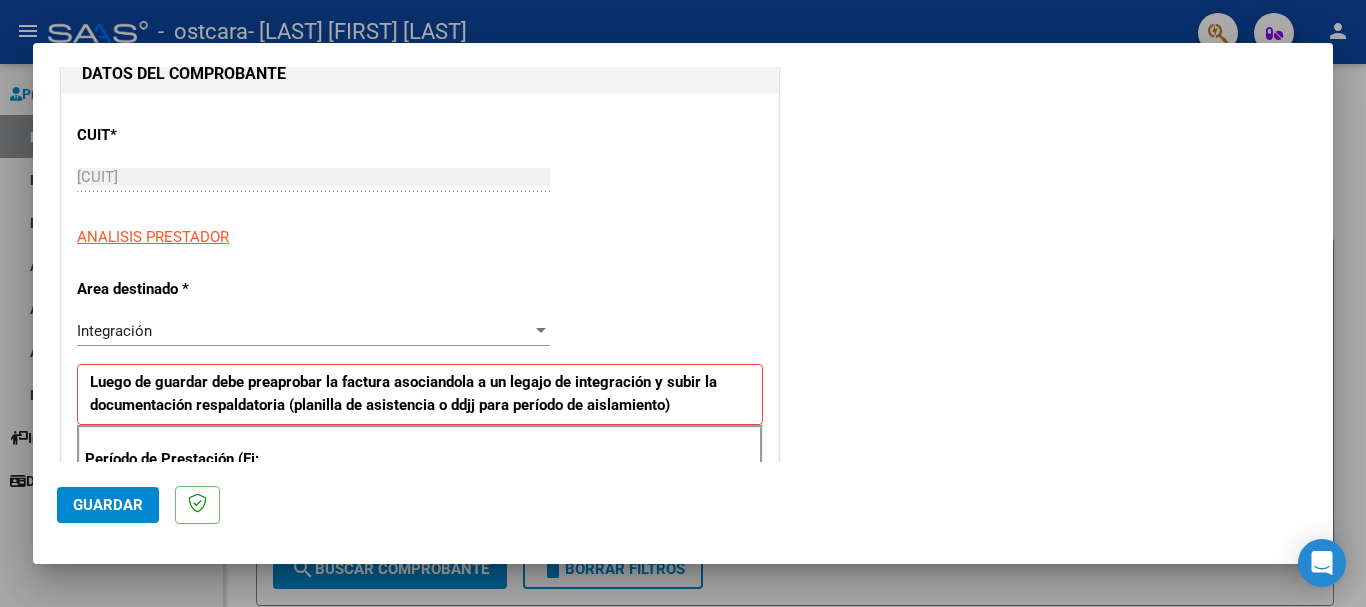 scroll, scrollTop: 0, scrollLeft: 0, axis: both 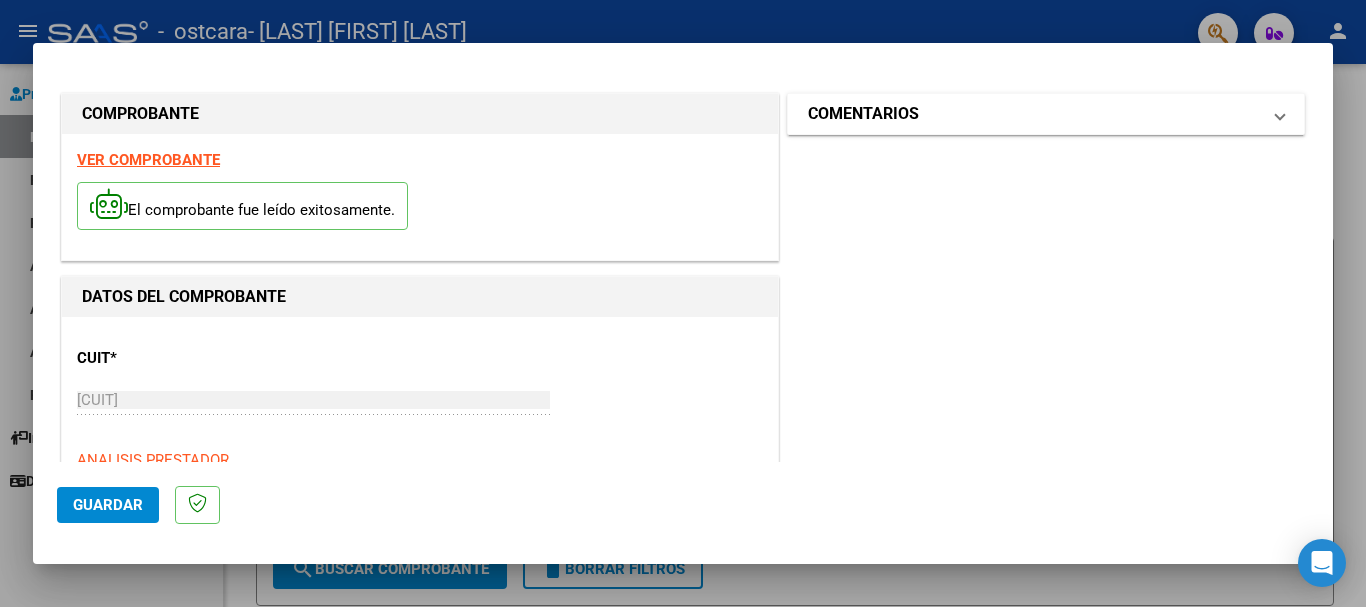 click on "COMENTARIOS" at bounding box center [1034, 114] 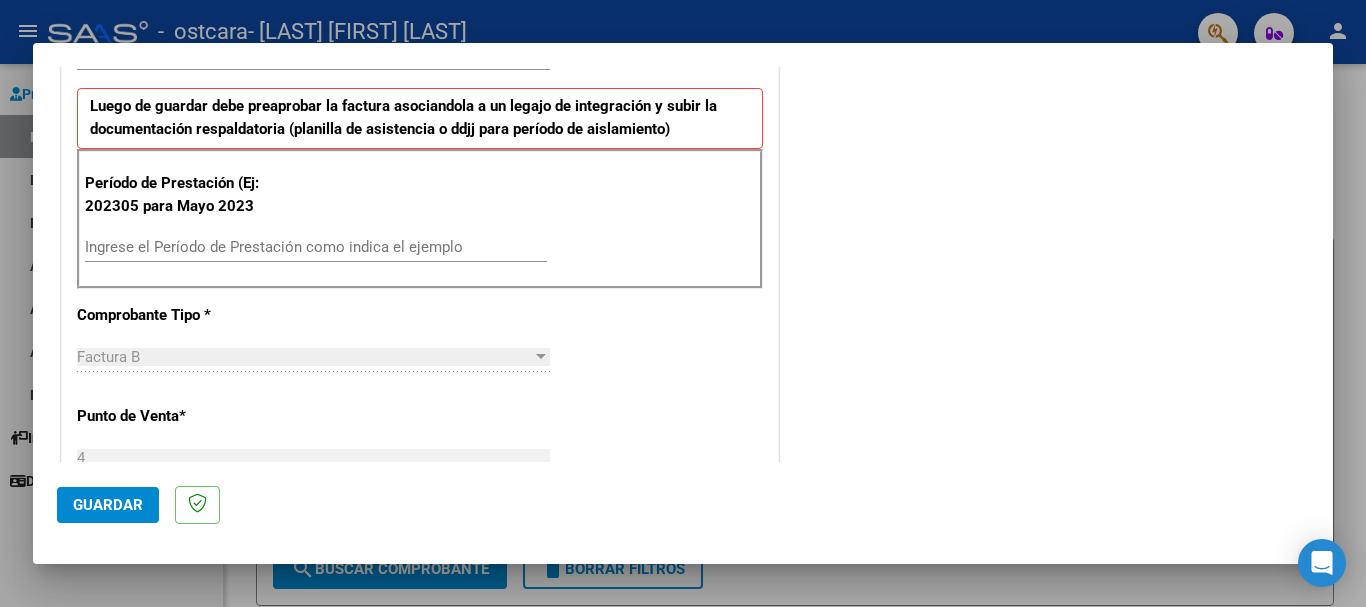 scroll, scrollTop: 500, scrollLeft: 0, axis: vertical 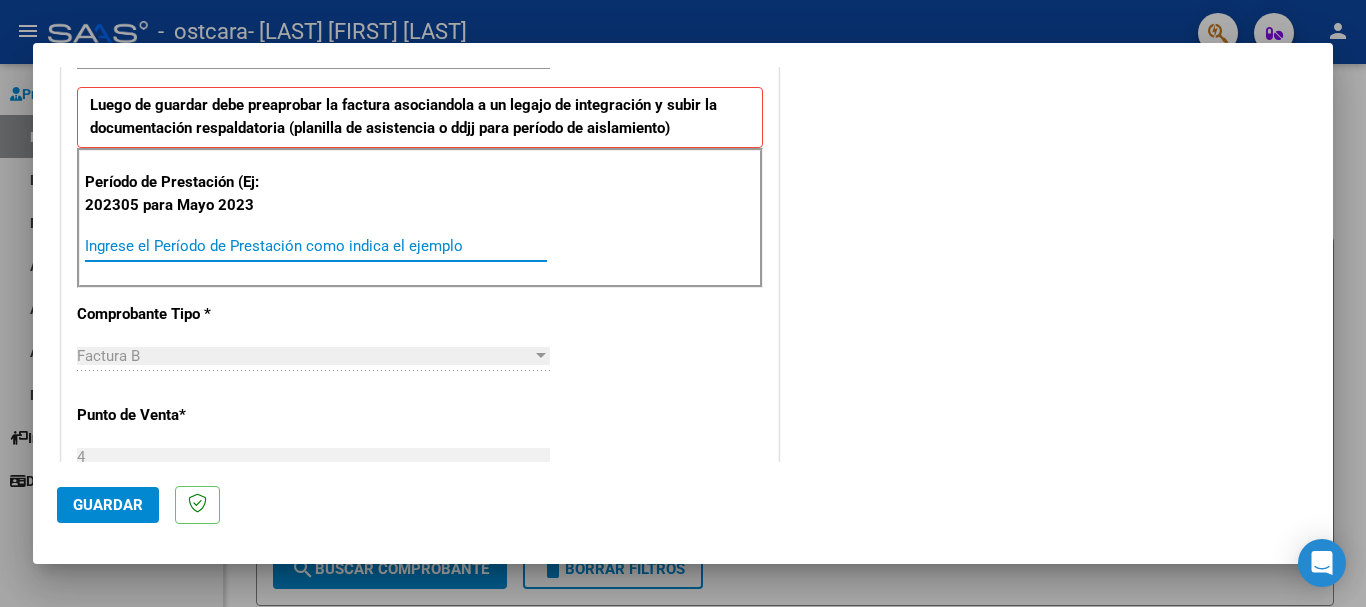 click on "Ingrese el Período de Prestación como indica el ejemplo" at bounding box center (316, 246) 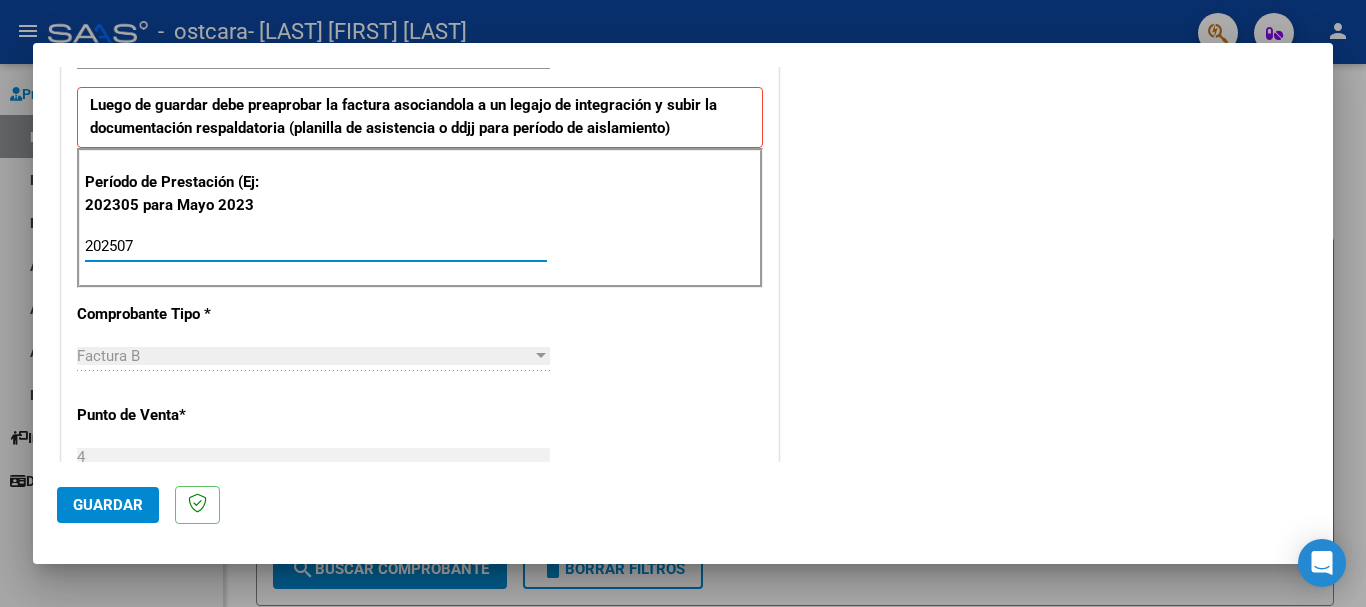 type on "202507" 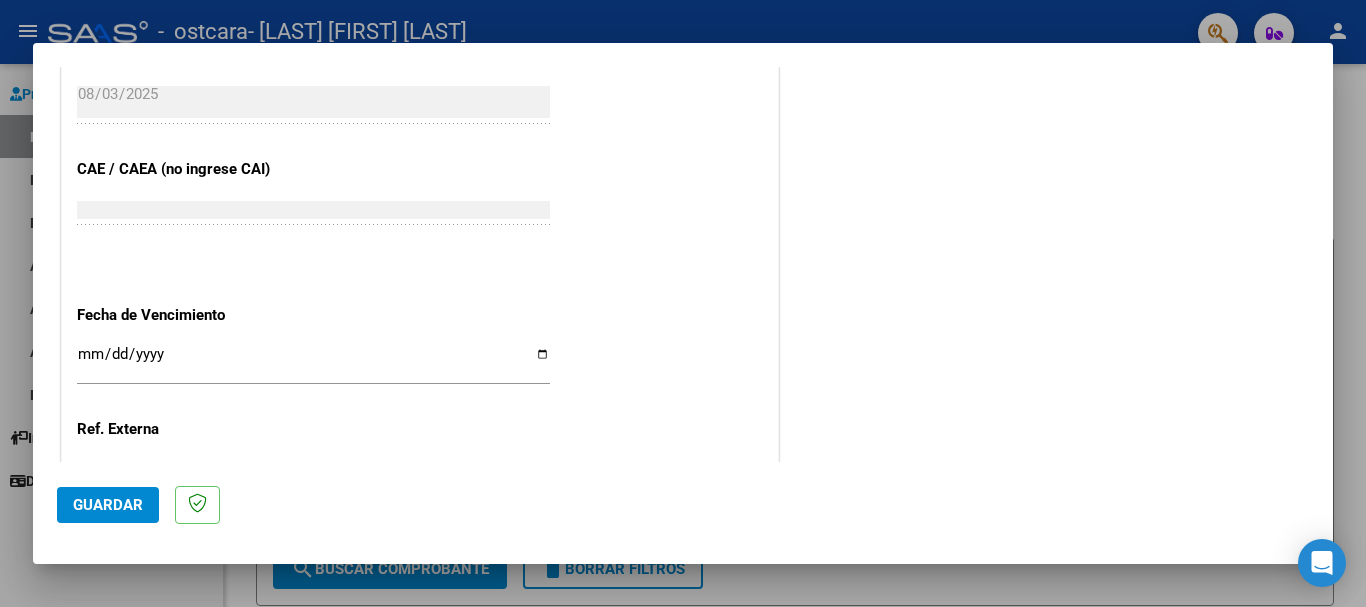 scroll, scrollTop: 1127, scrollLeft: 0, axis: vertical 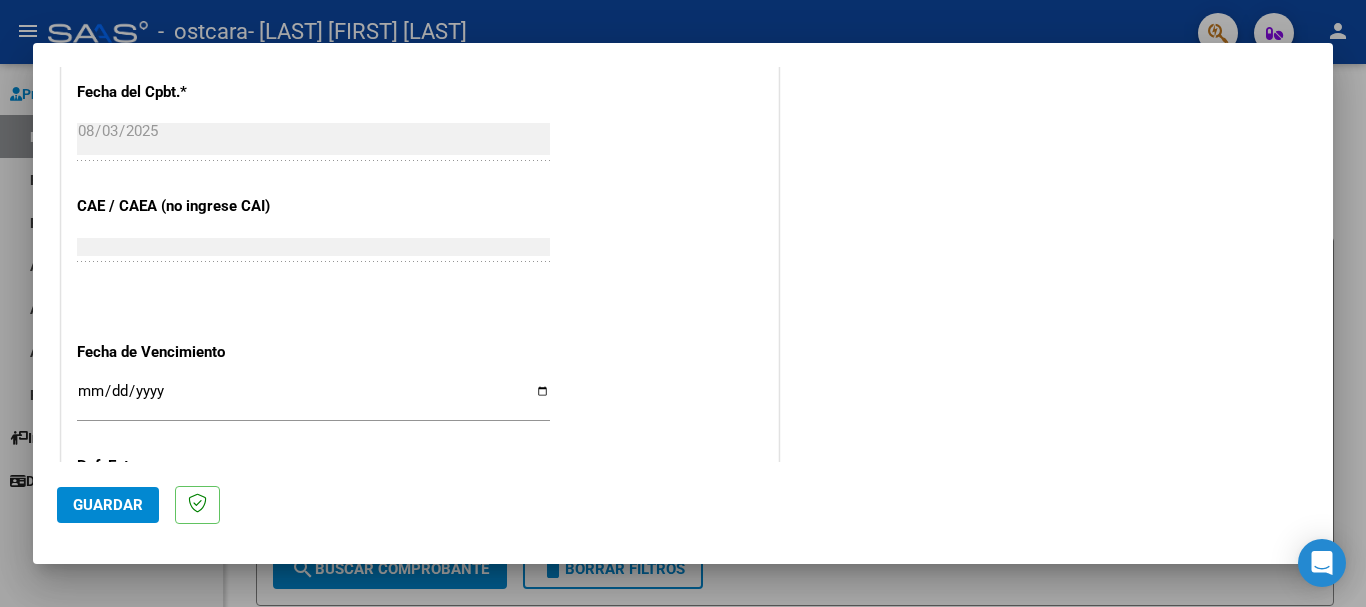 click on "Guardar" 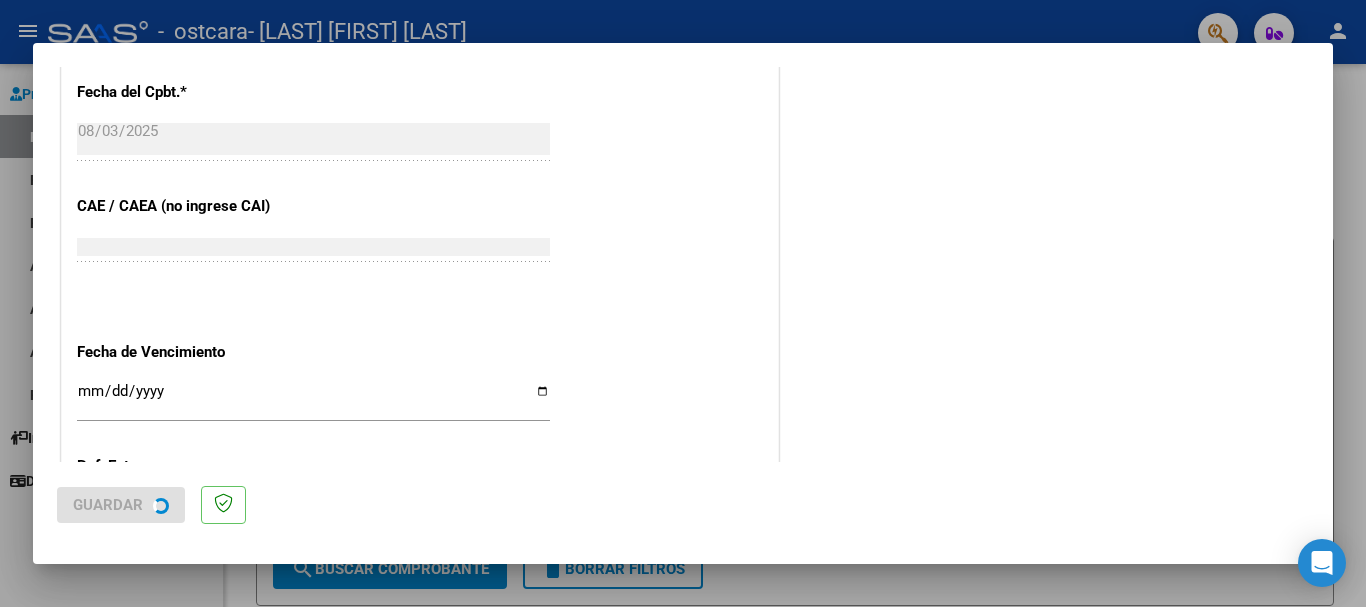 scroll, scrollTop: 0, scrollLeft: 0, axis: both 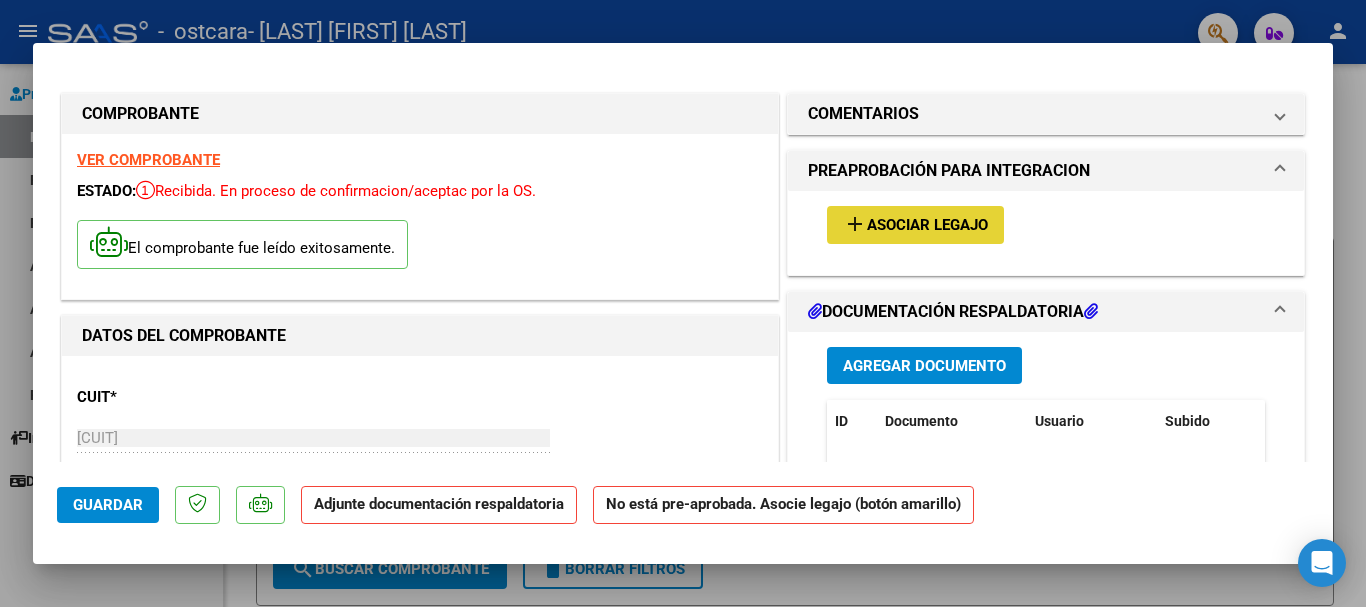 click on "Asociar Legajo" at bounding box center [927, 226] 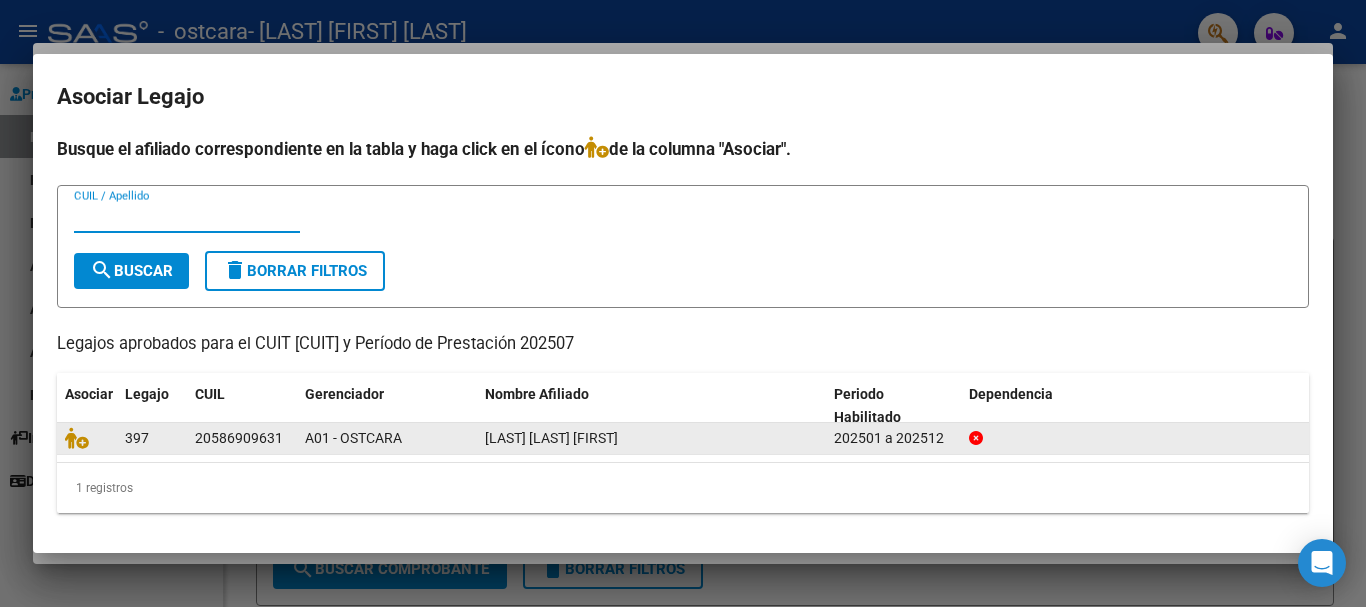 click on "[LAST] [LAST] [FIRST]" 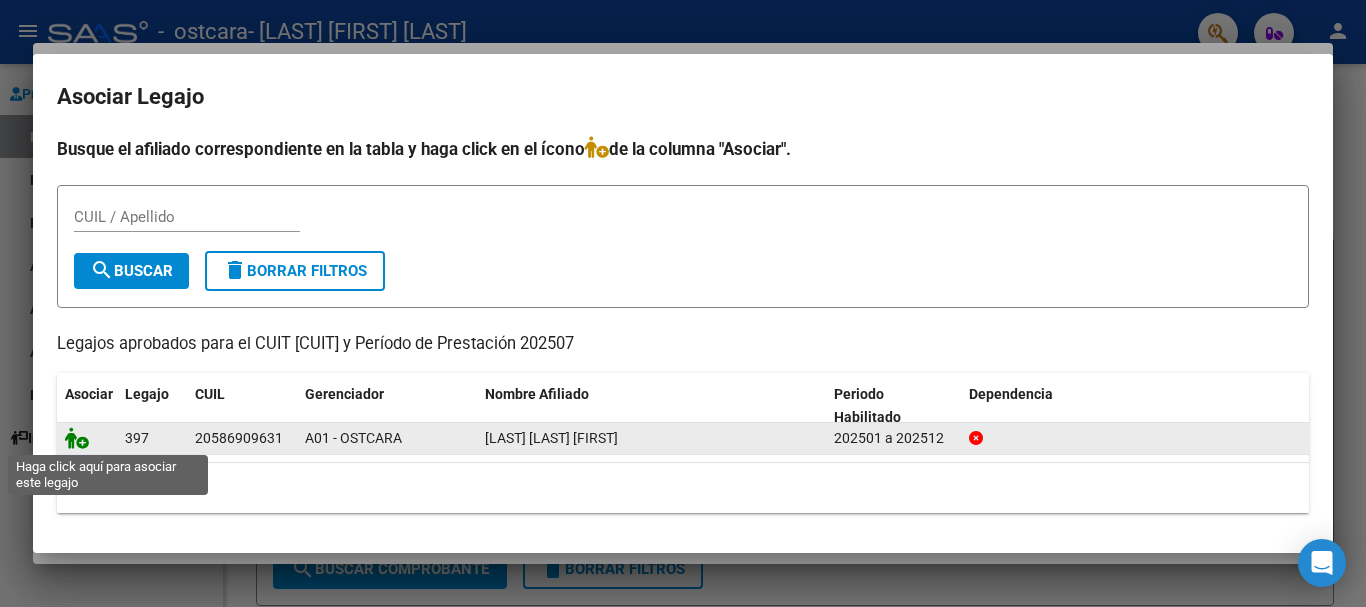 click 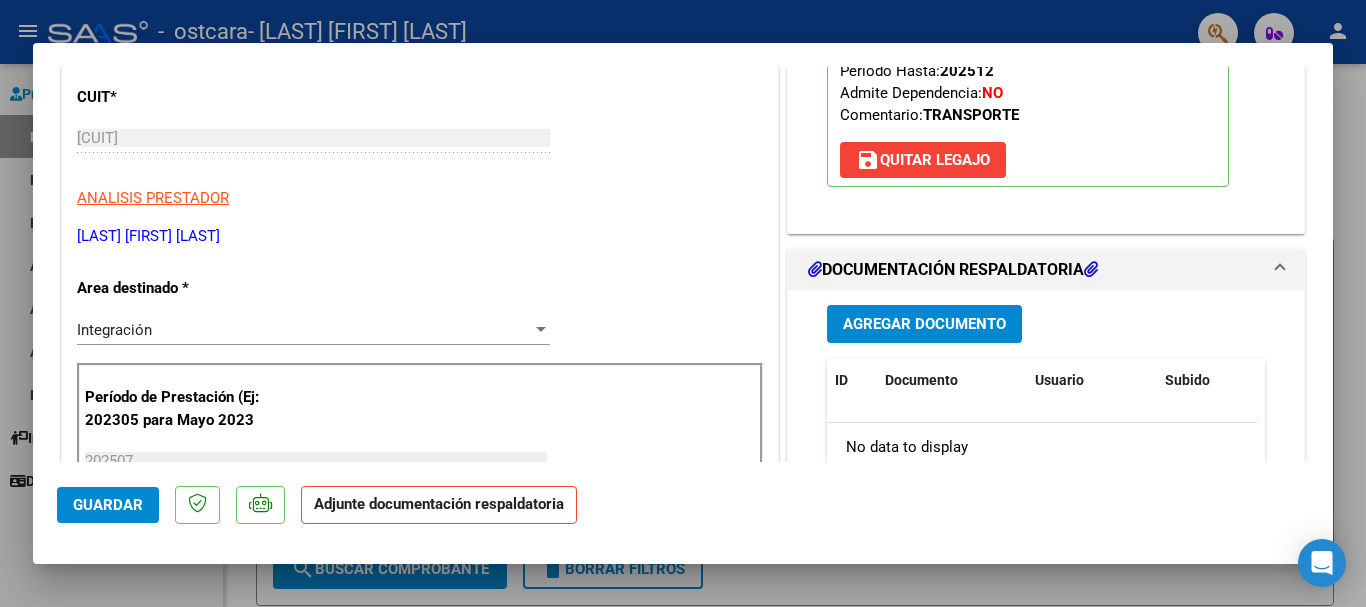 scroll, scrollTop: 400, scrollLeft: 0, axis: vertical 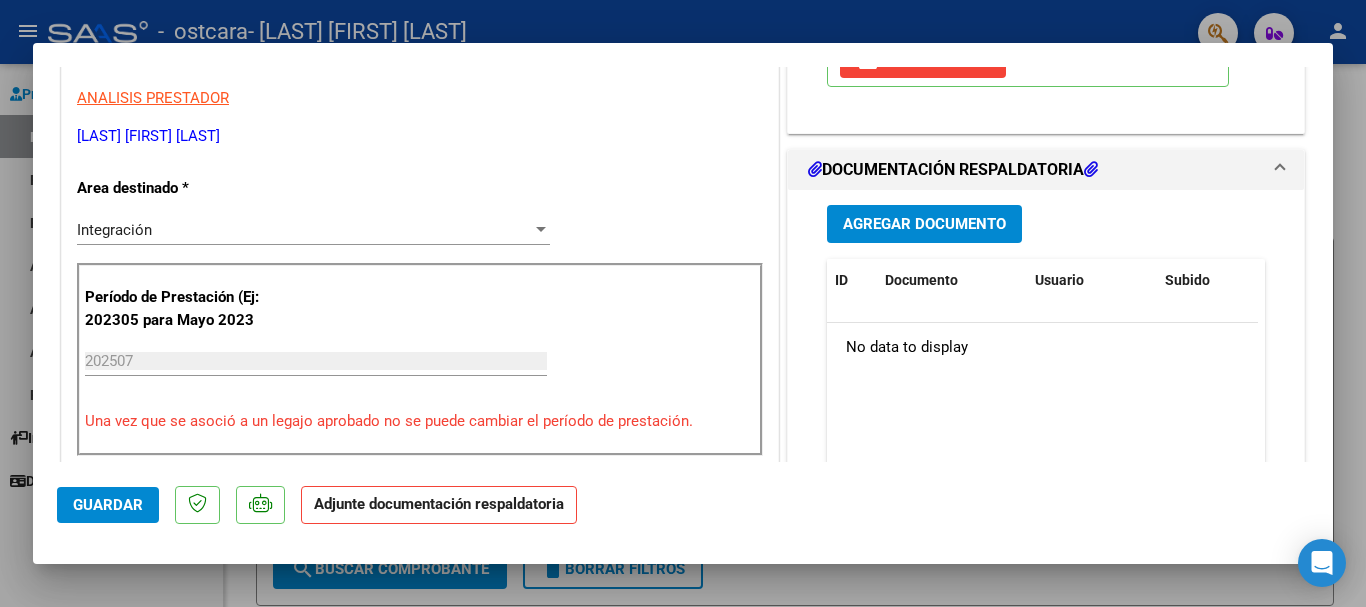 click on "Agregar Documento" at bounding box center (924, 225) 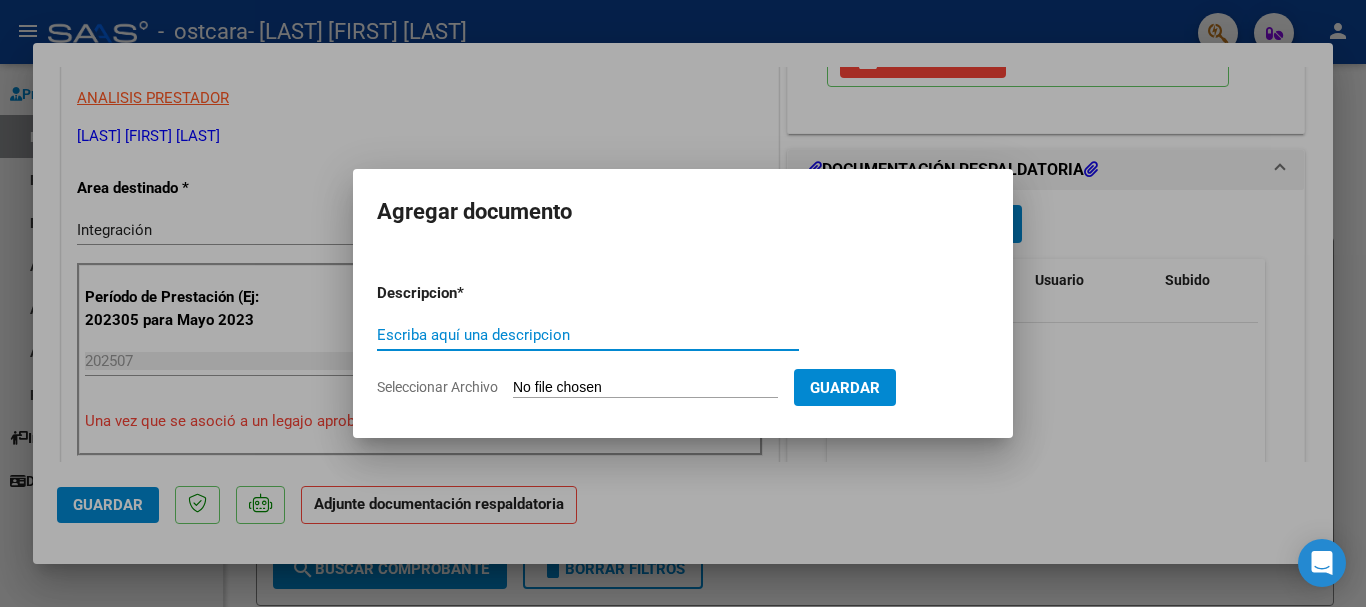 click on "Seleccionar Archivo" at bounding box center (645, 388) 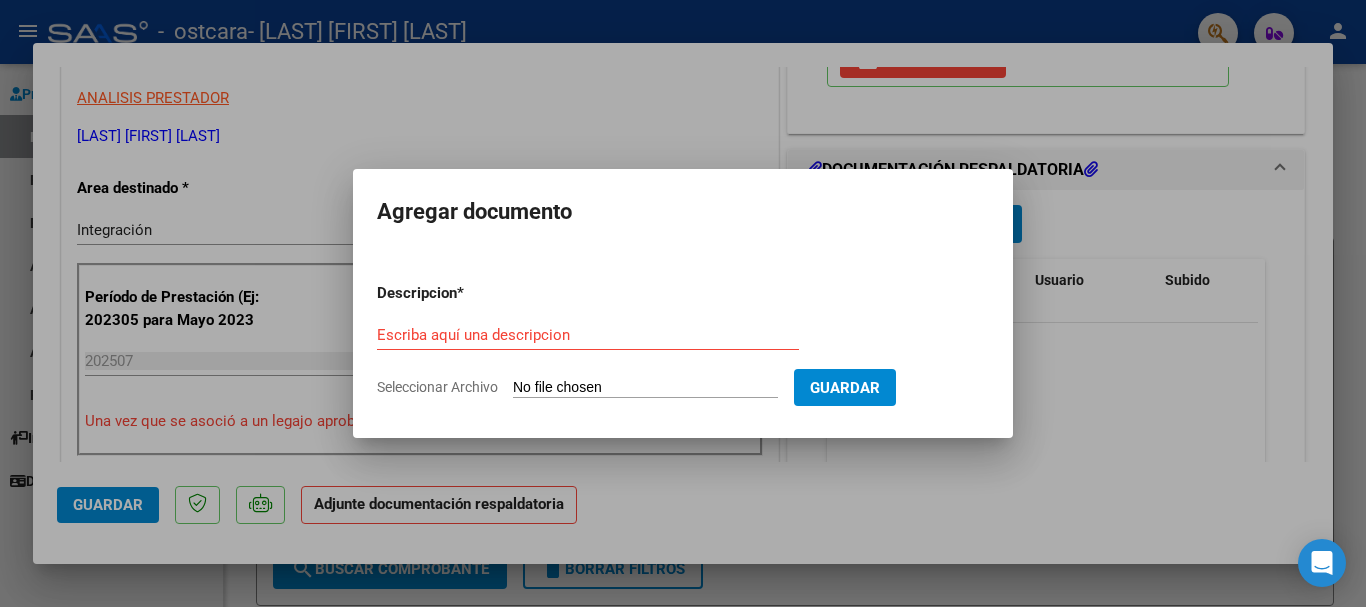 type on "C:\fakepath\[FILENAME].jpeg" 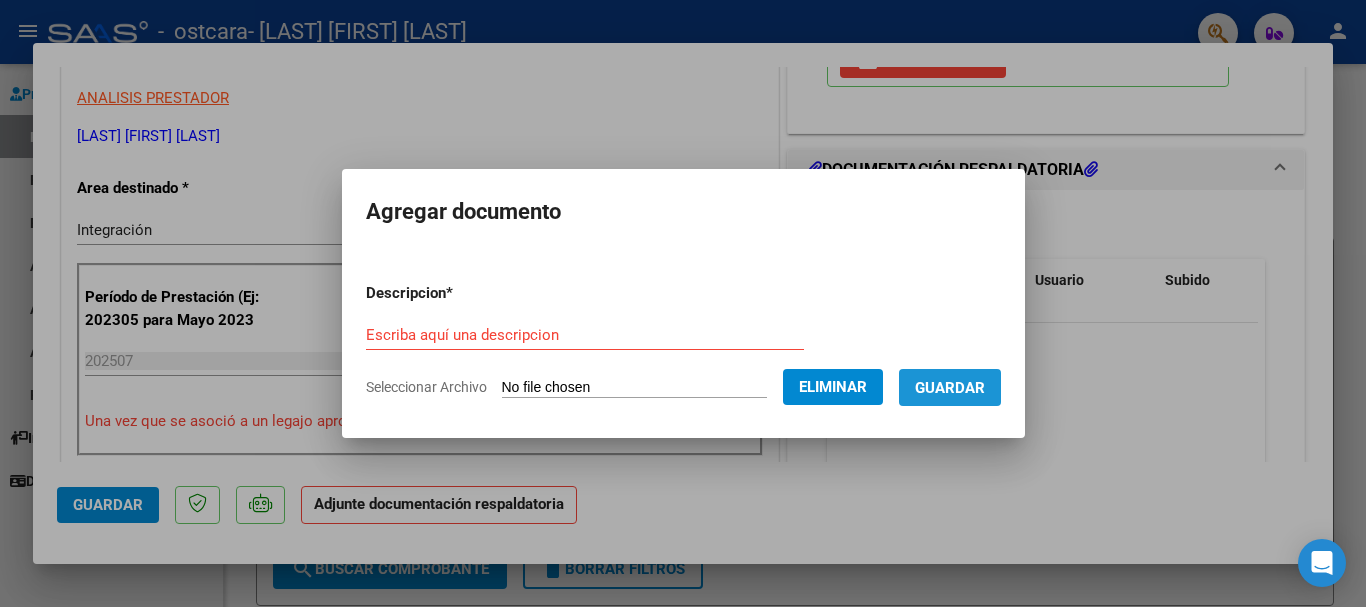 click on "Guardar" at bounding box center [950, 388] 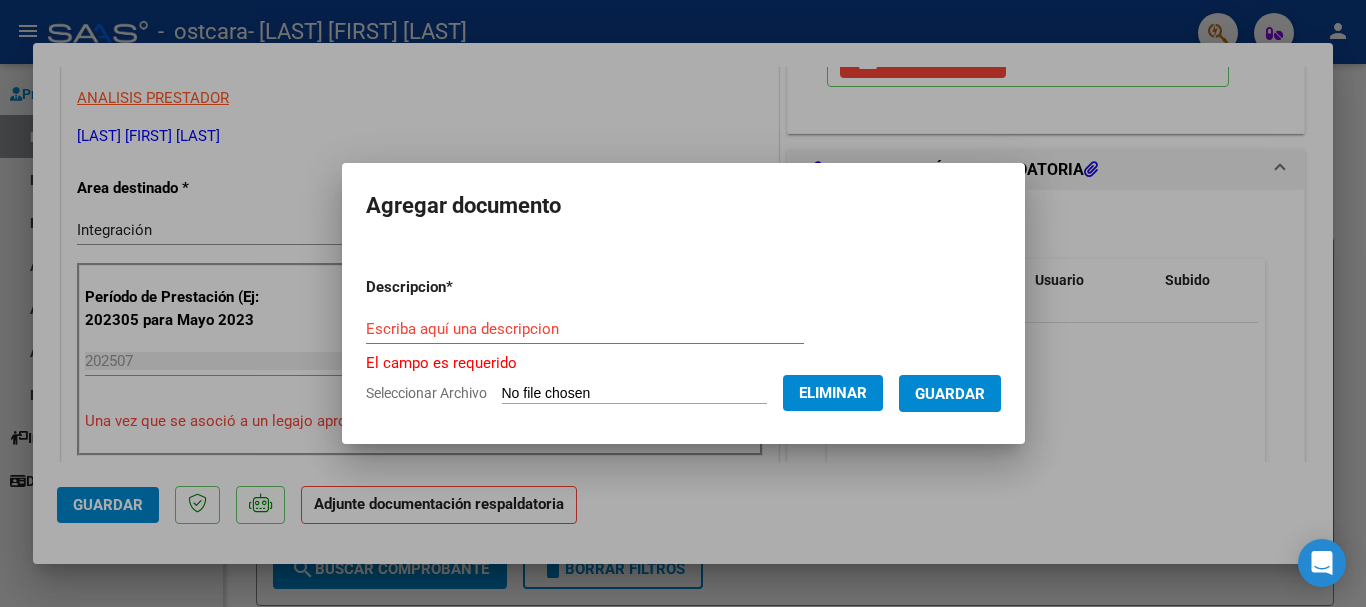 click on "Escriba aquí una descripcion" at bounding box center (585, 329) 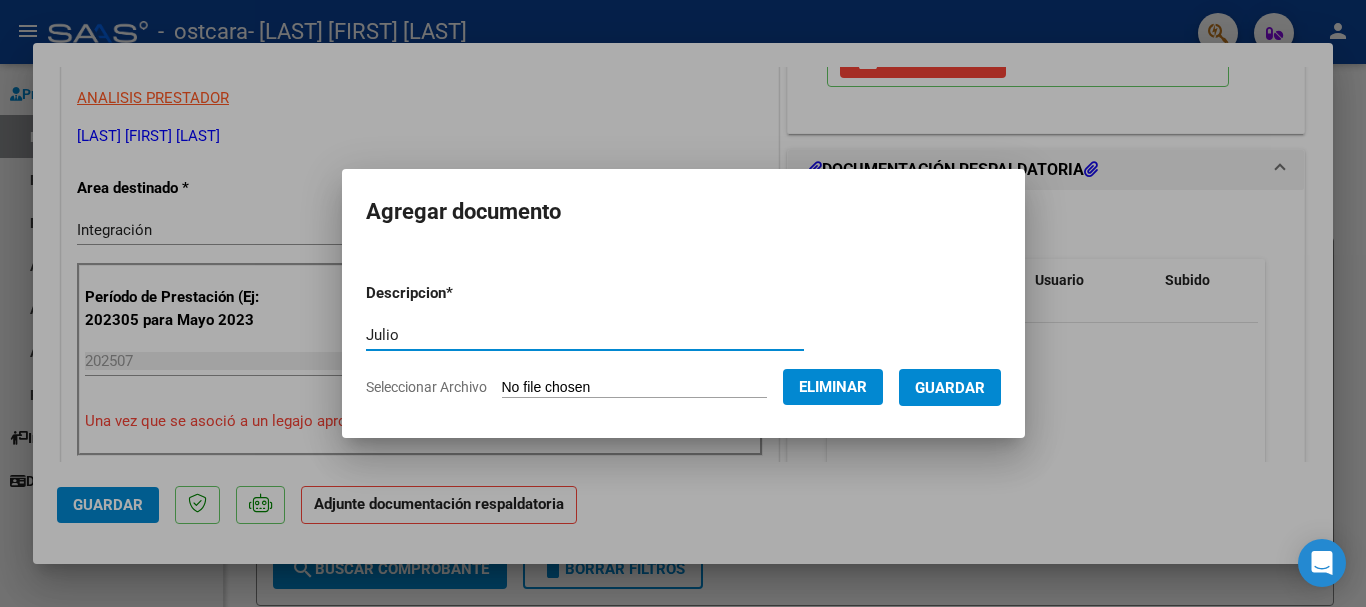type on "Julio" 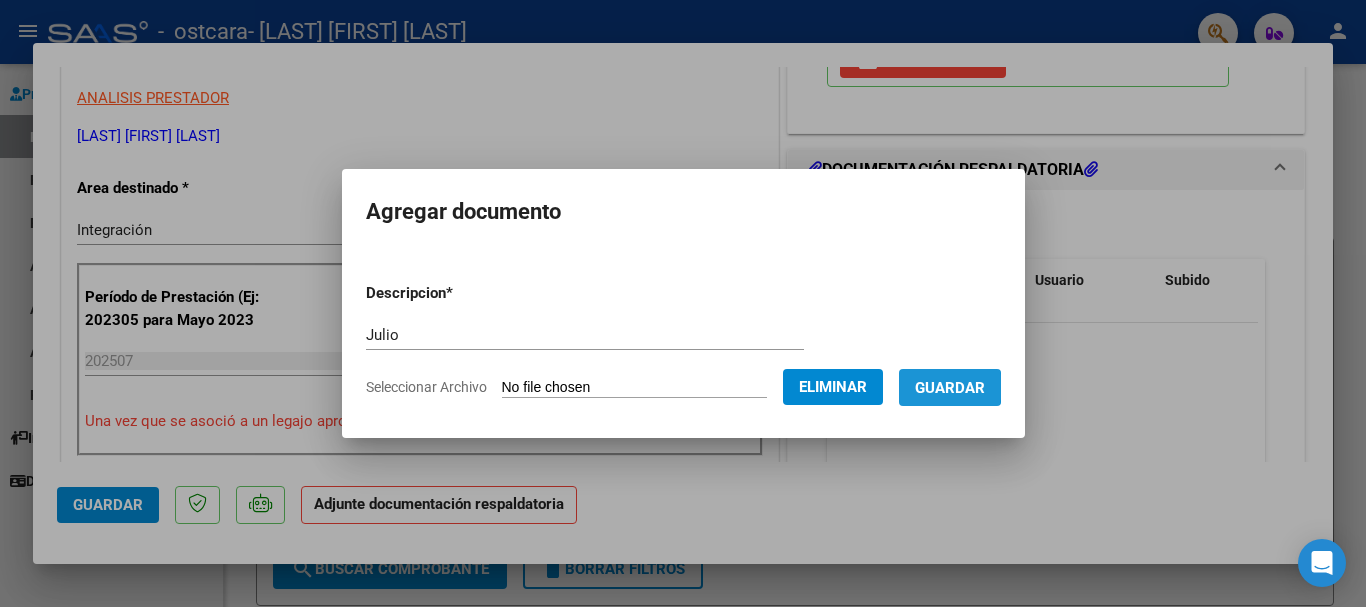 click on "Guardar" at bounding box center [950, 388] 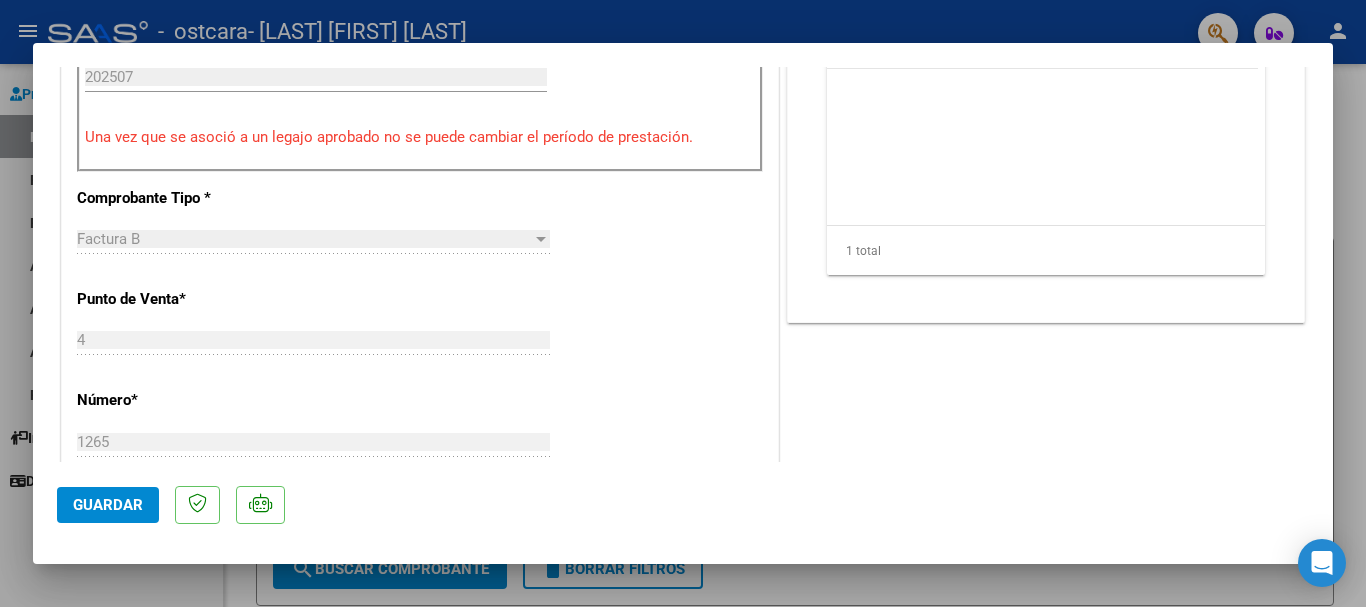 scroll, scrollTop: 800, scrollLeft: 0, axis: vertical 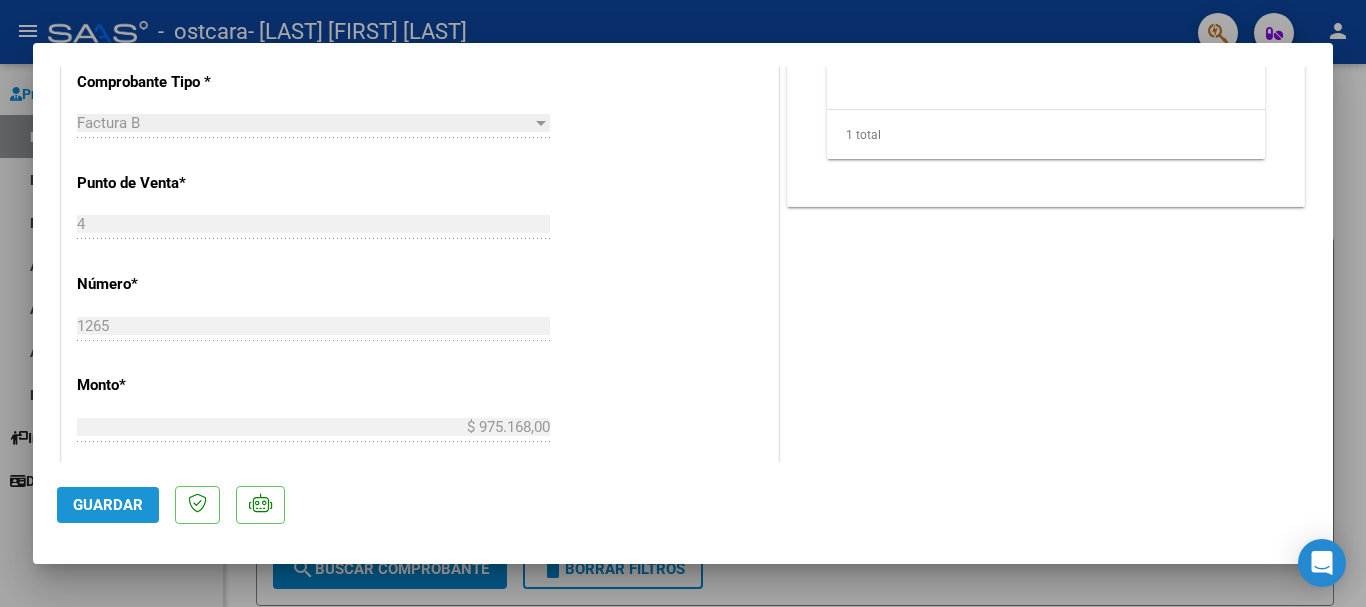 click on "Guardar" 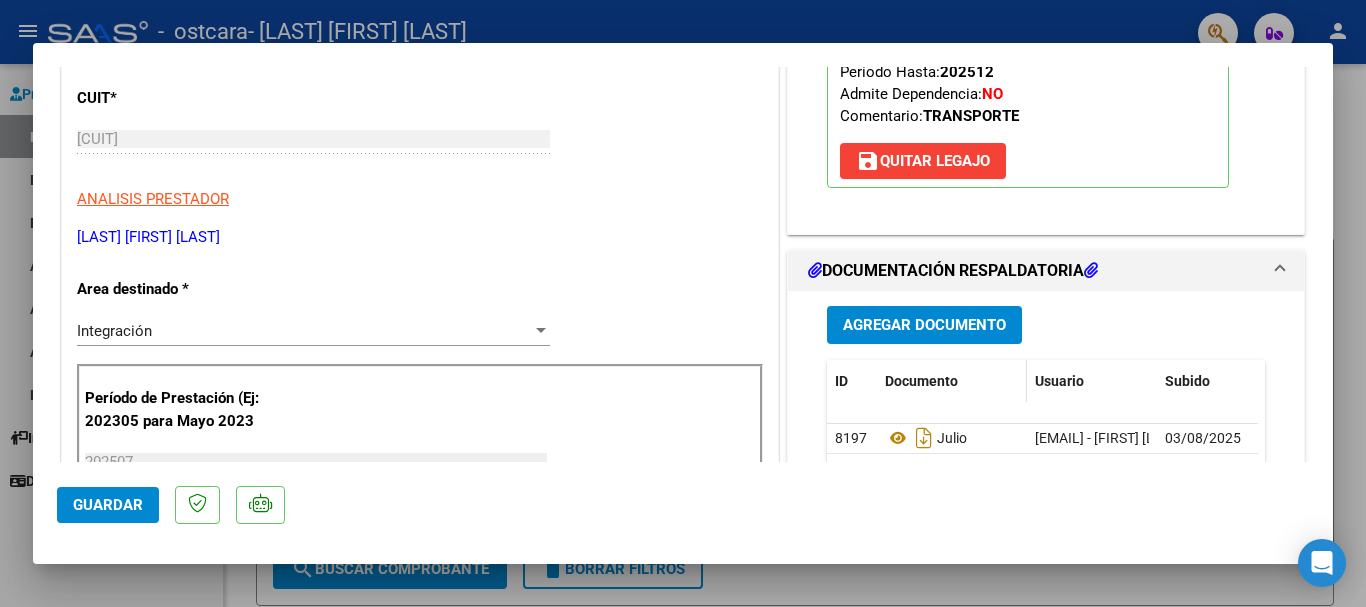 scroll, scrollTop: 0, scrollLeft: 0, axis: both 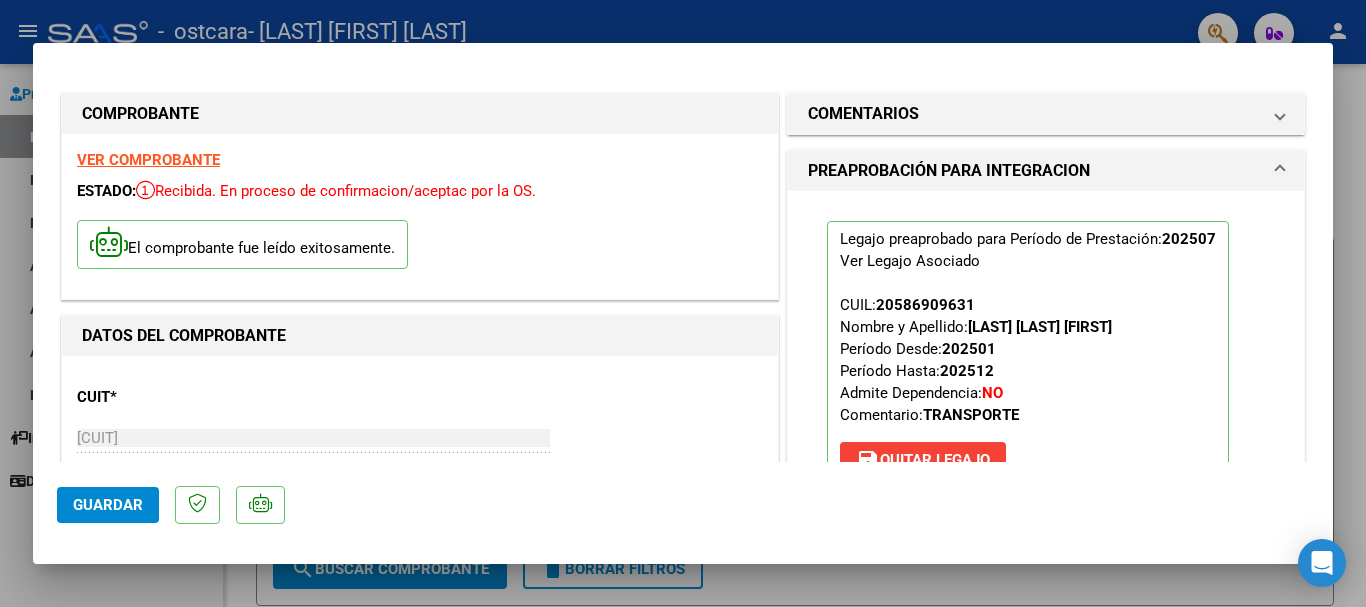 click on "Guardar" 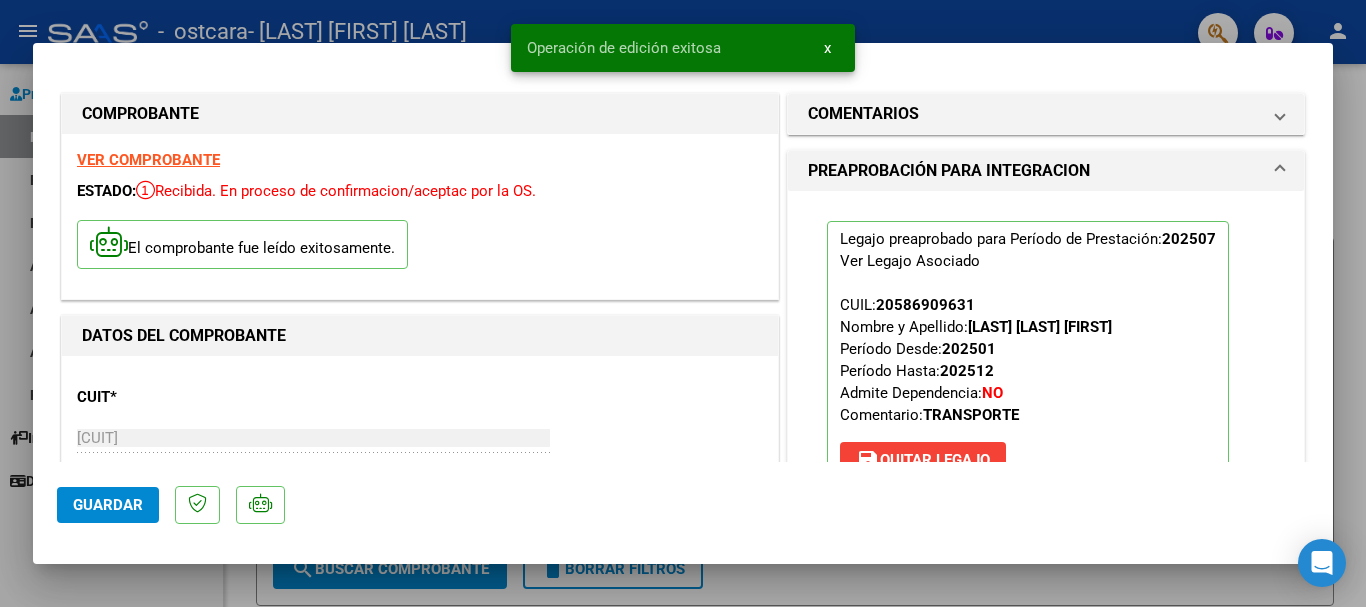 type 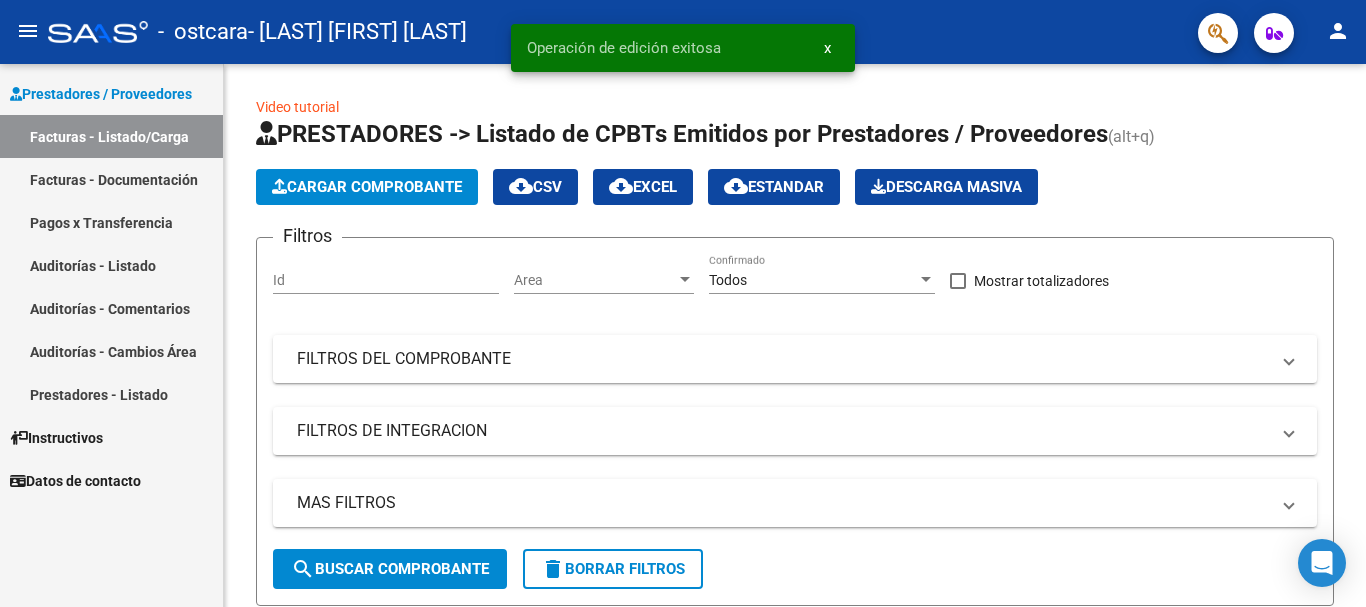 click on "Facturas - Documentación" at bounding box center (111, 179) 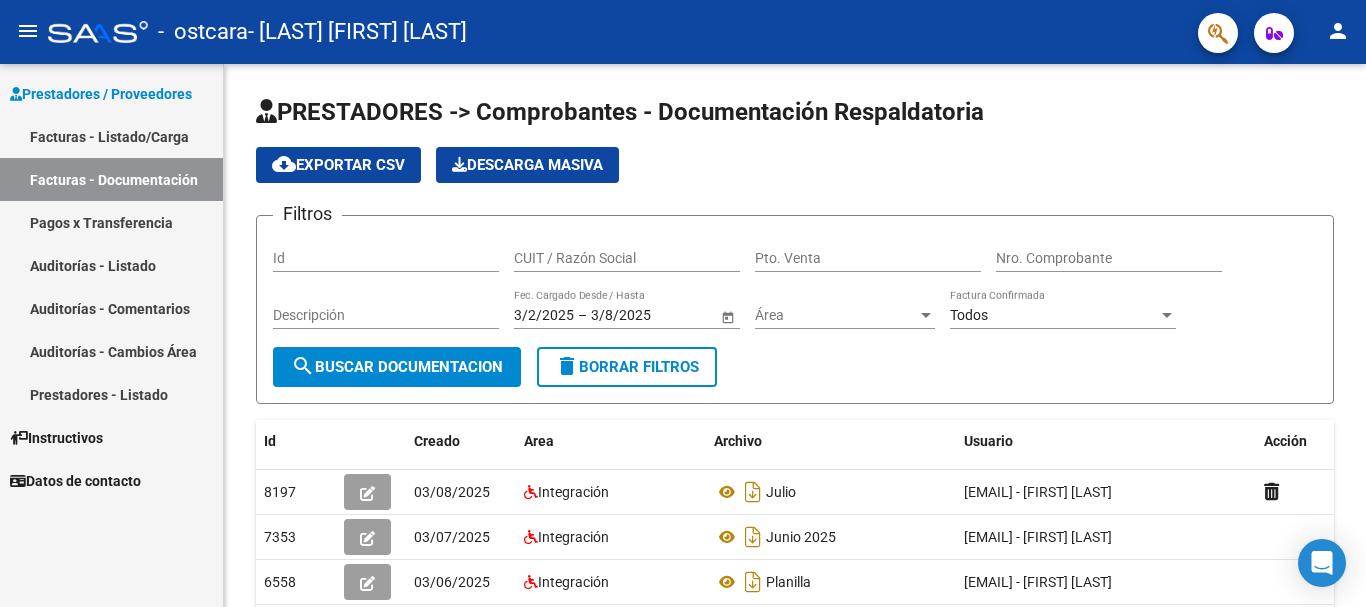 click on "Facturas - Listado/Carga" at bounding box center (111, 136) 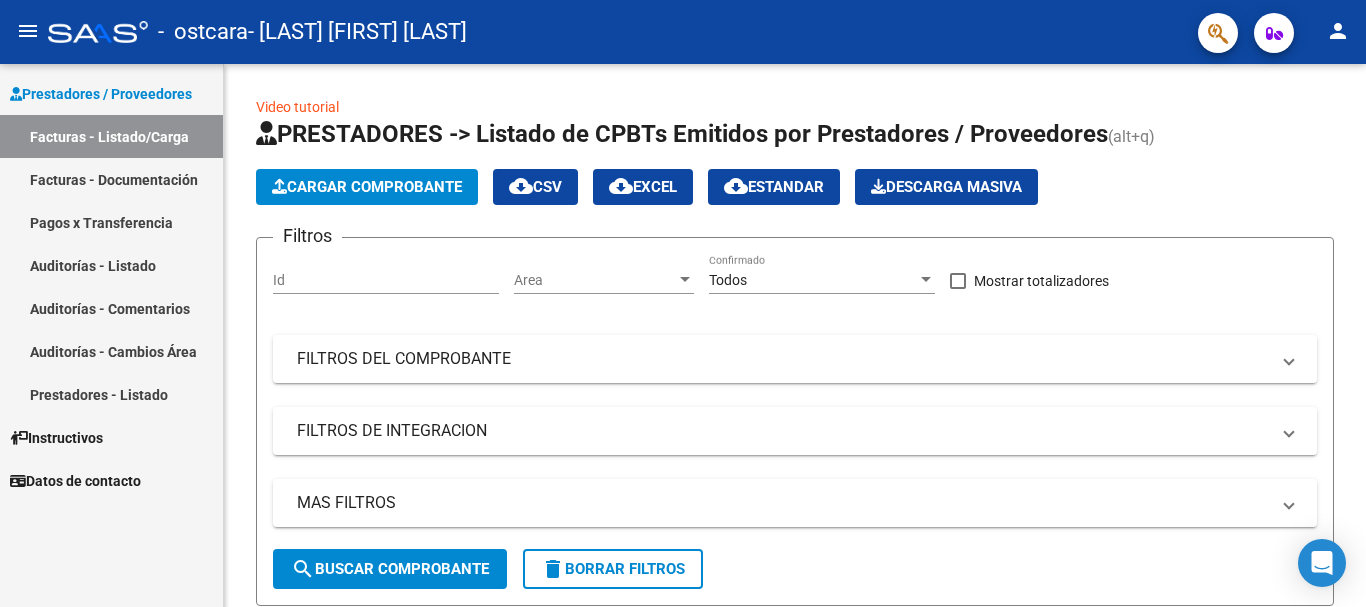 click on "Facturas - Documentación" at bounding box center [111, 179] 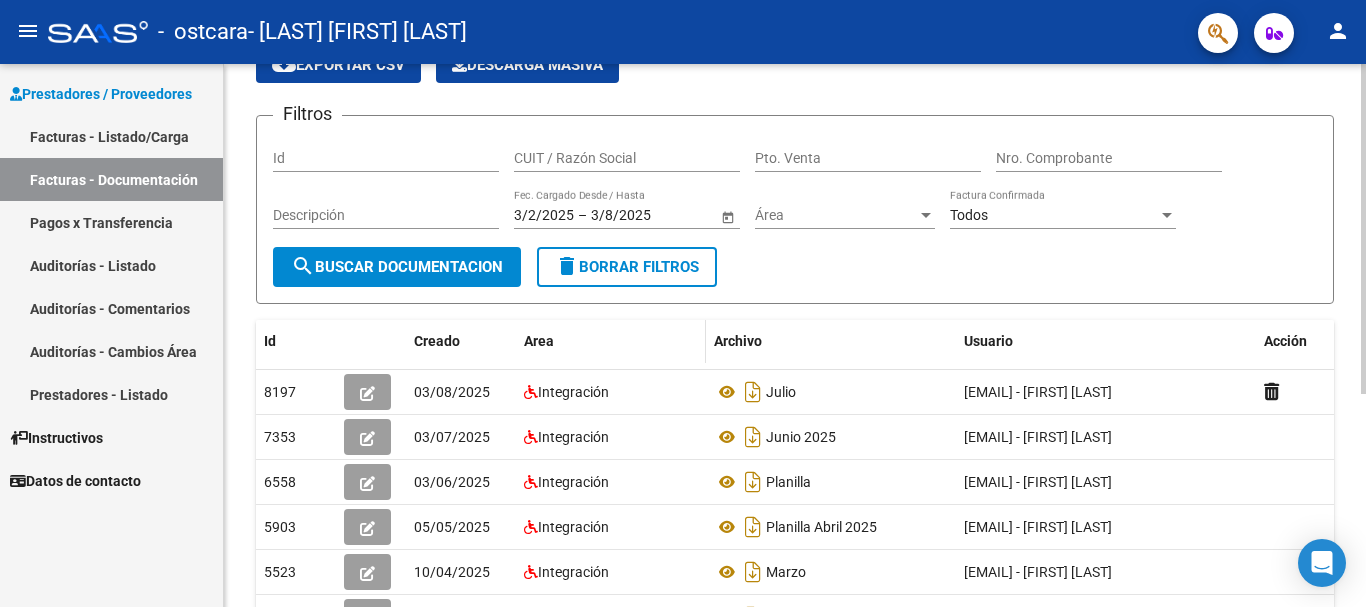 scroll, scrollTop: 300, scrollLeft: 0, axis: vertical 